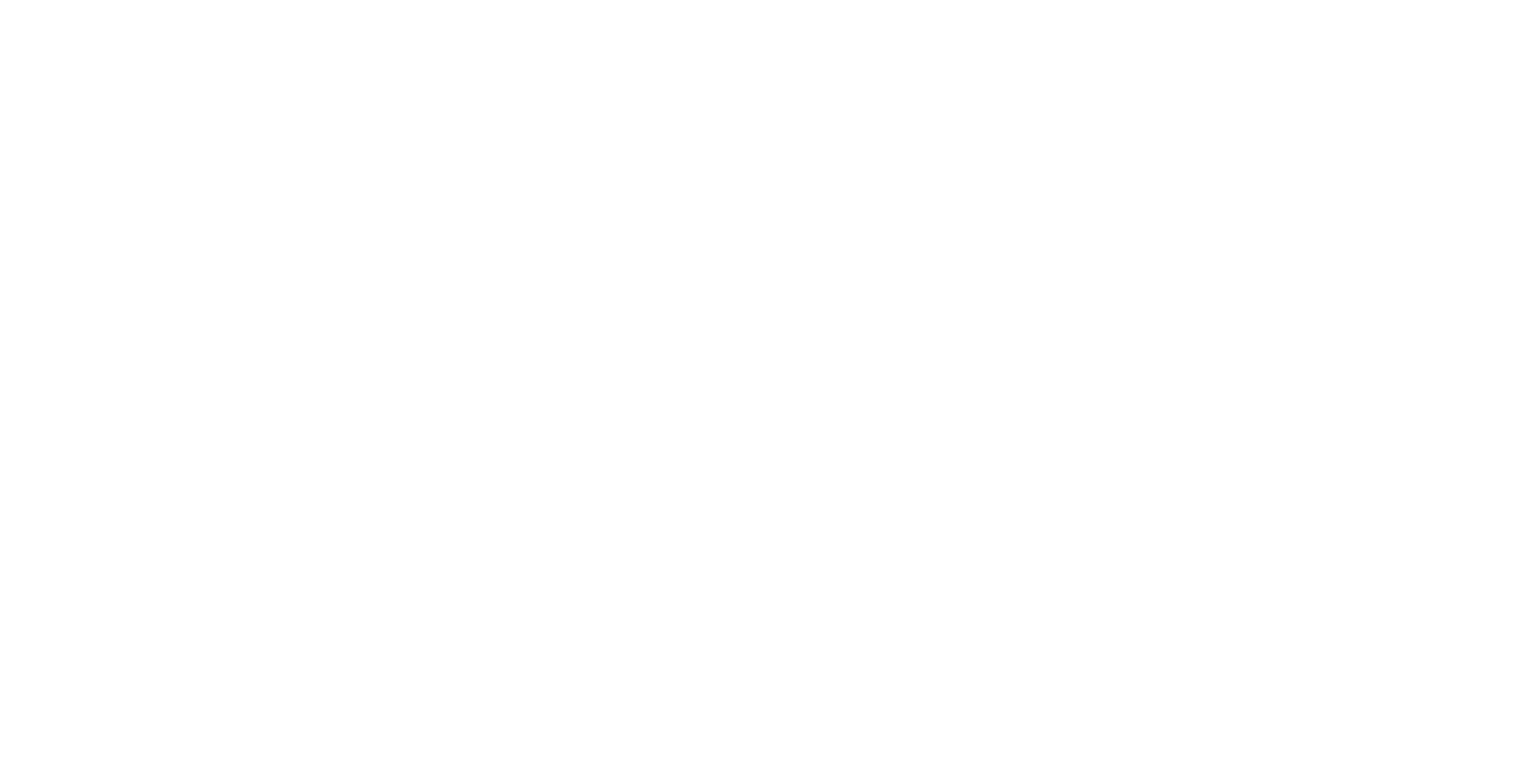scroll, scrollTop: 0, scrollLeft: 0, axis: both 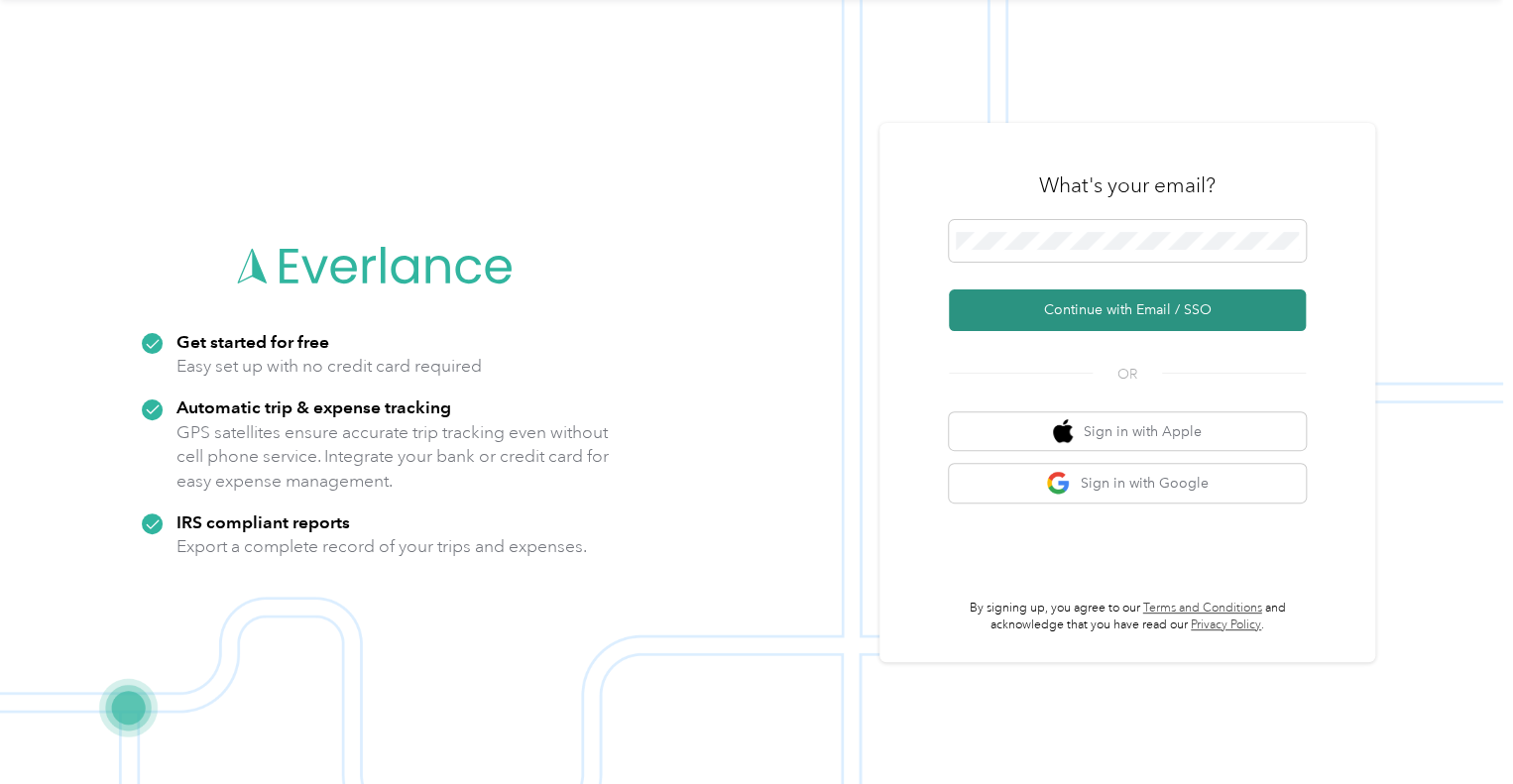 click on "Continue with Email / SSO" at bounding box center (1127, 310) 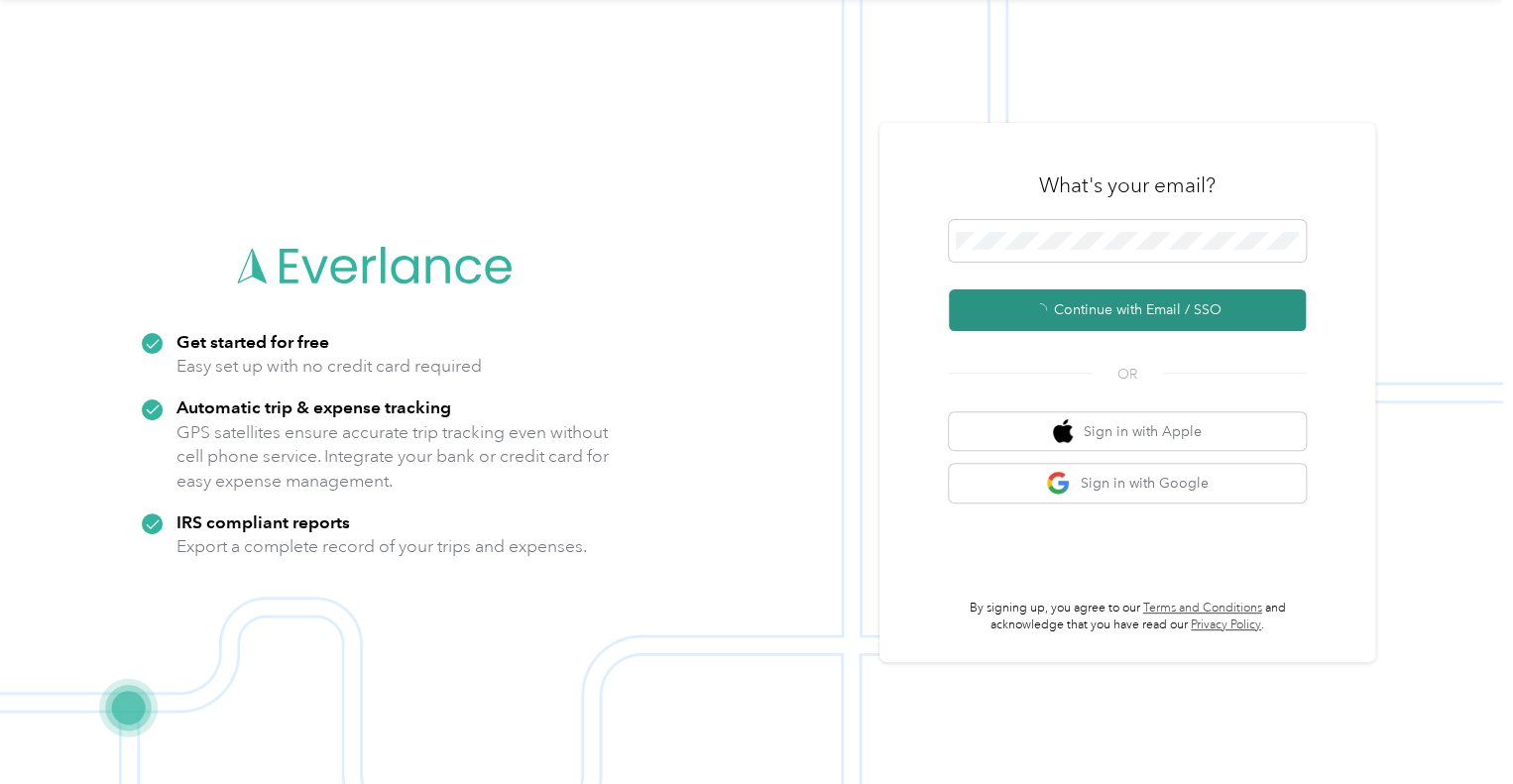 scroll, scrollTop: 0, scrollLeft: 0, axis: both 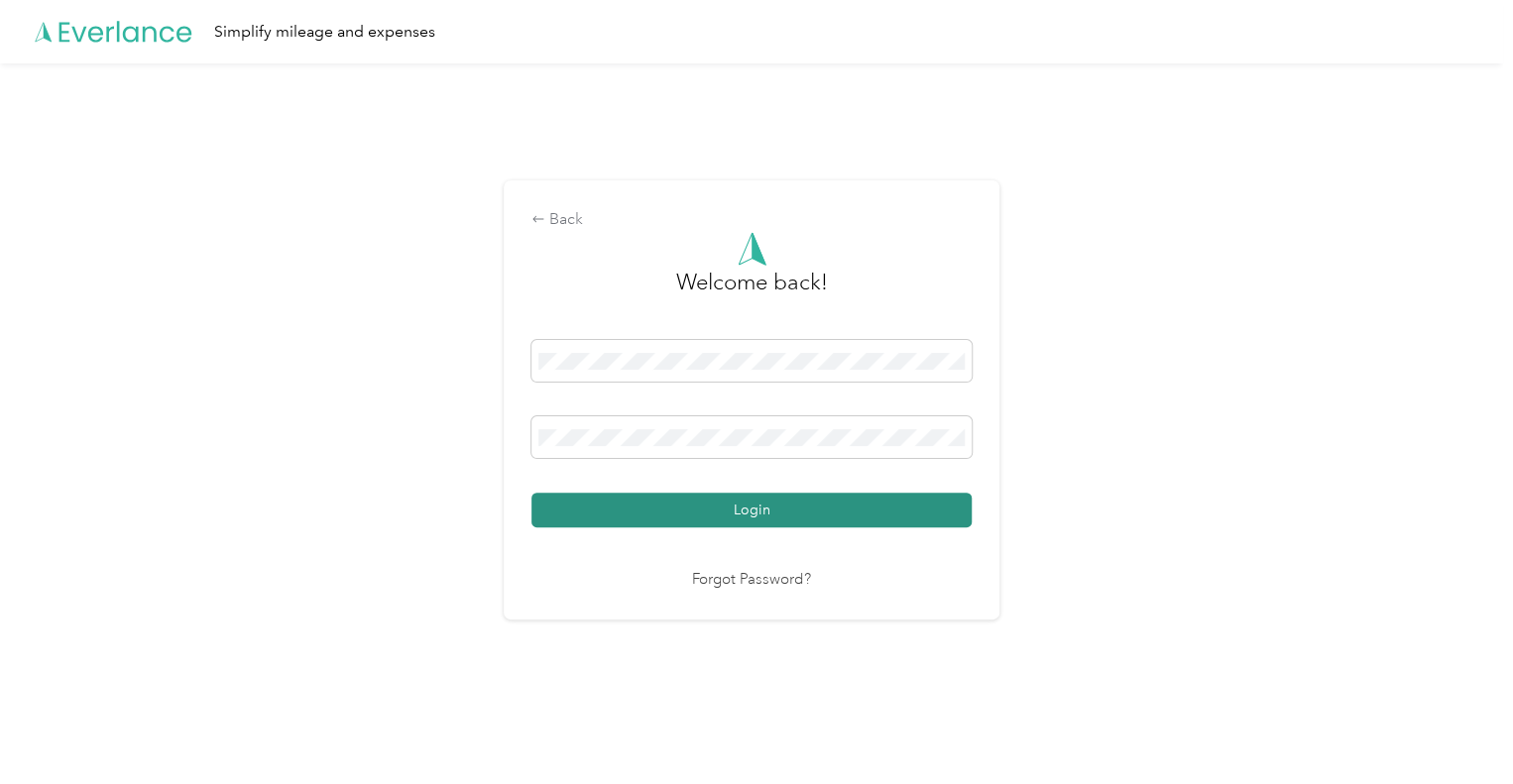 click on "Login" at bounding box center [752, 509] 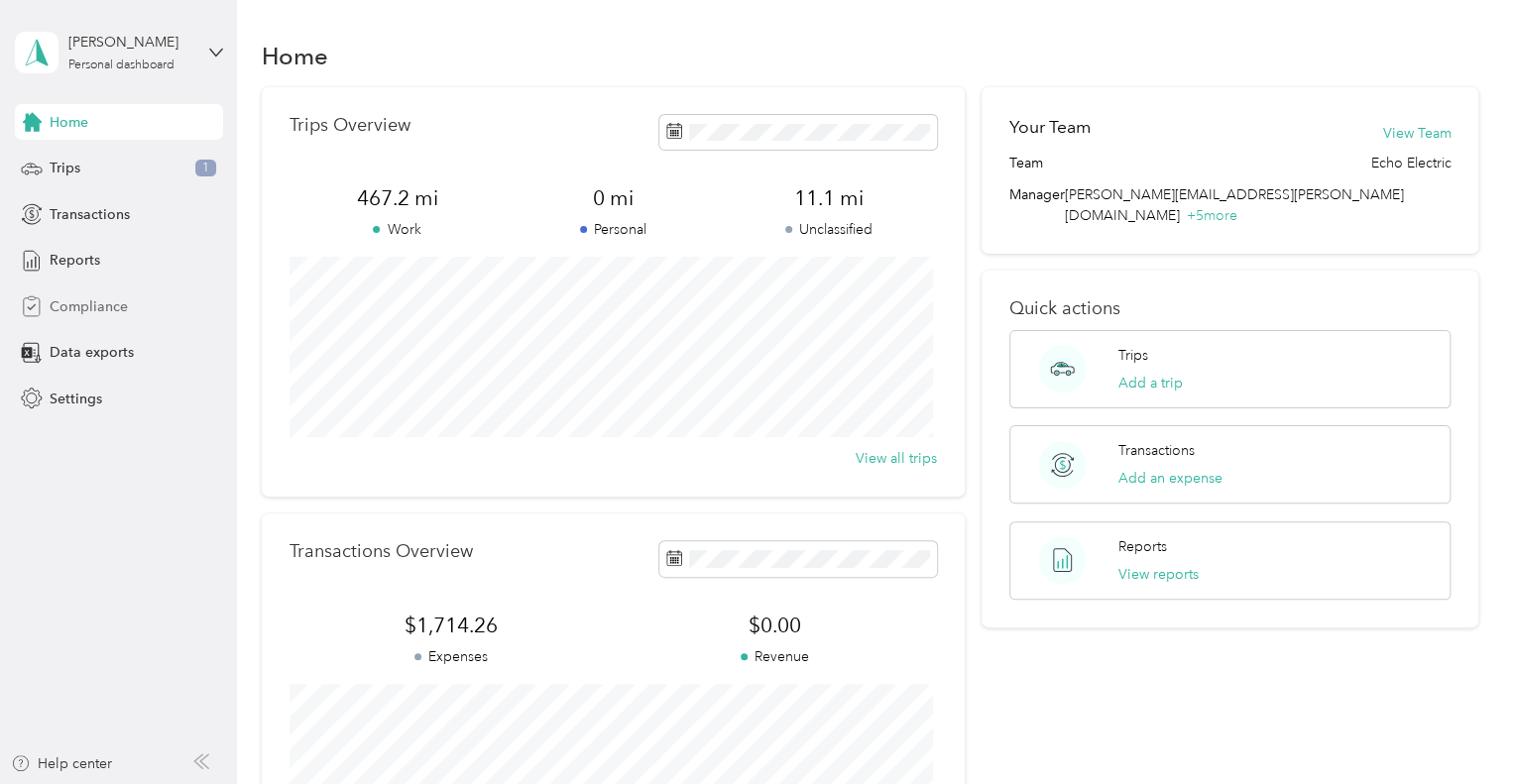 click on "Compliance" at bounding box center (88, 306) 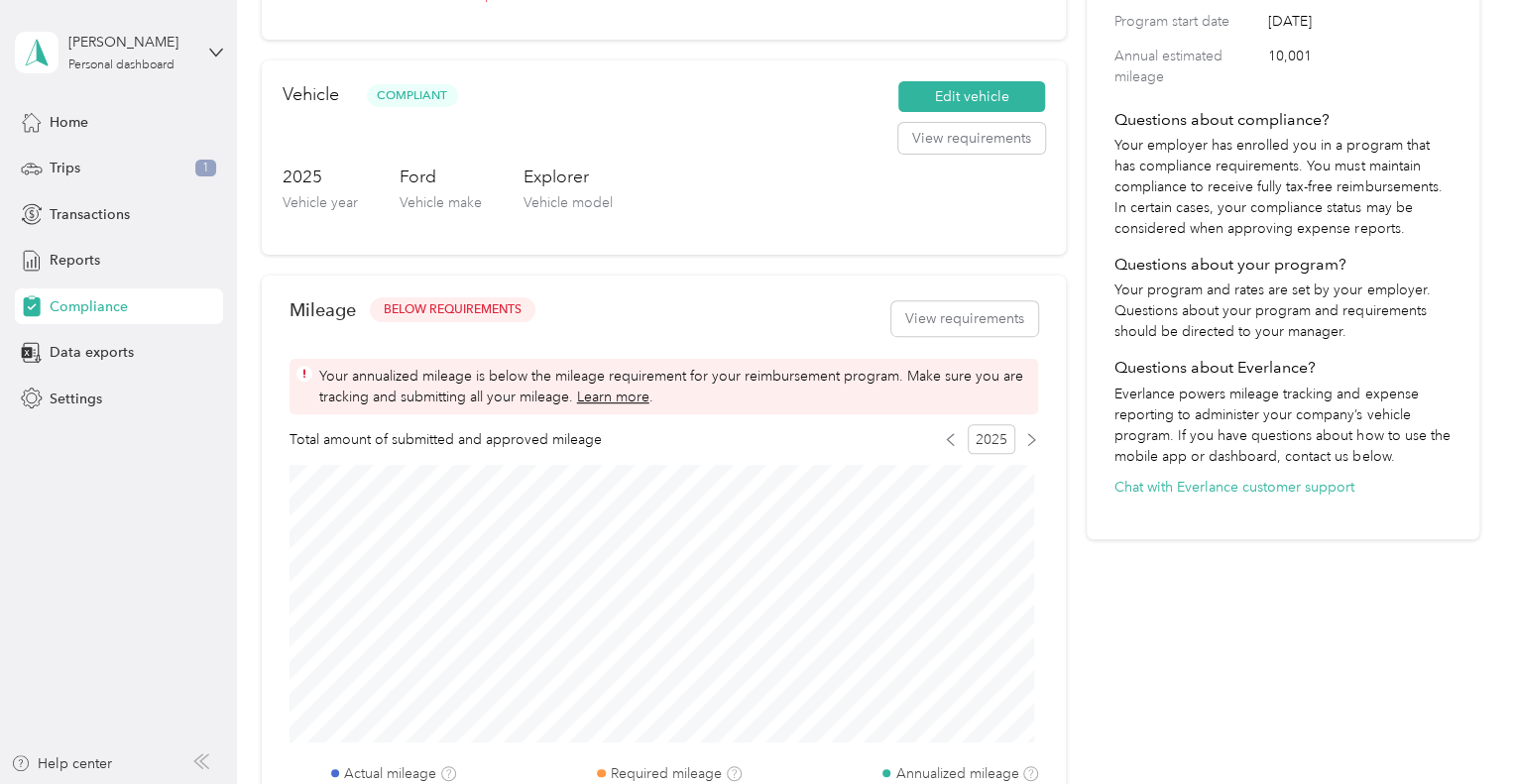 scroll, scrollTop: 396, scrollLeft: 0, axis: vertical 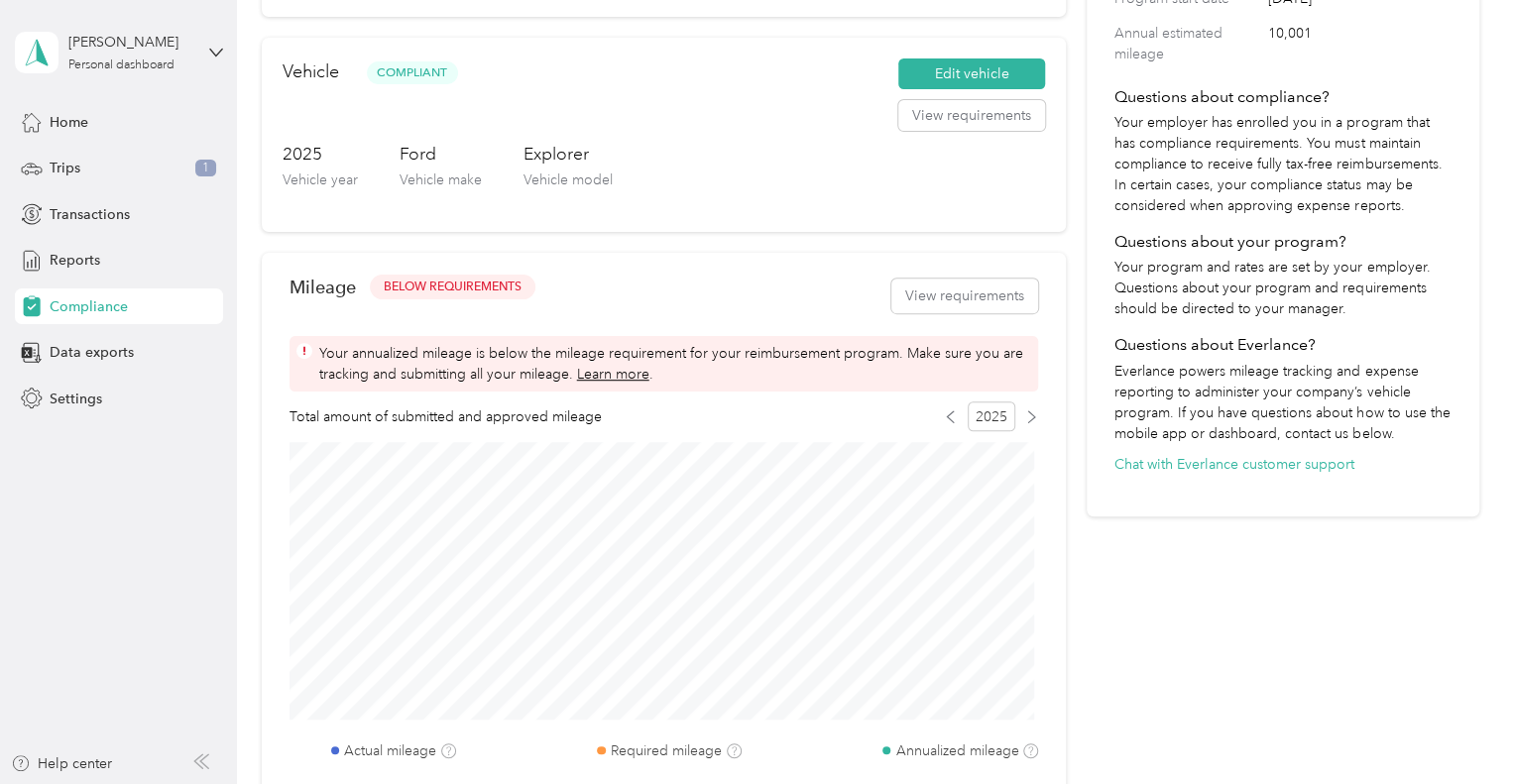 click on "Learn more" at bounding box center (613, 374) 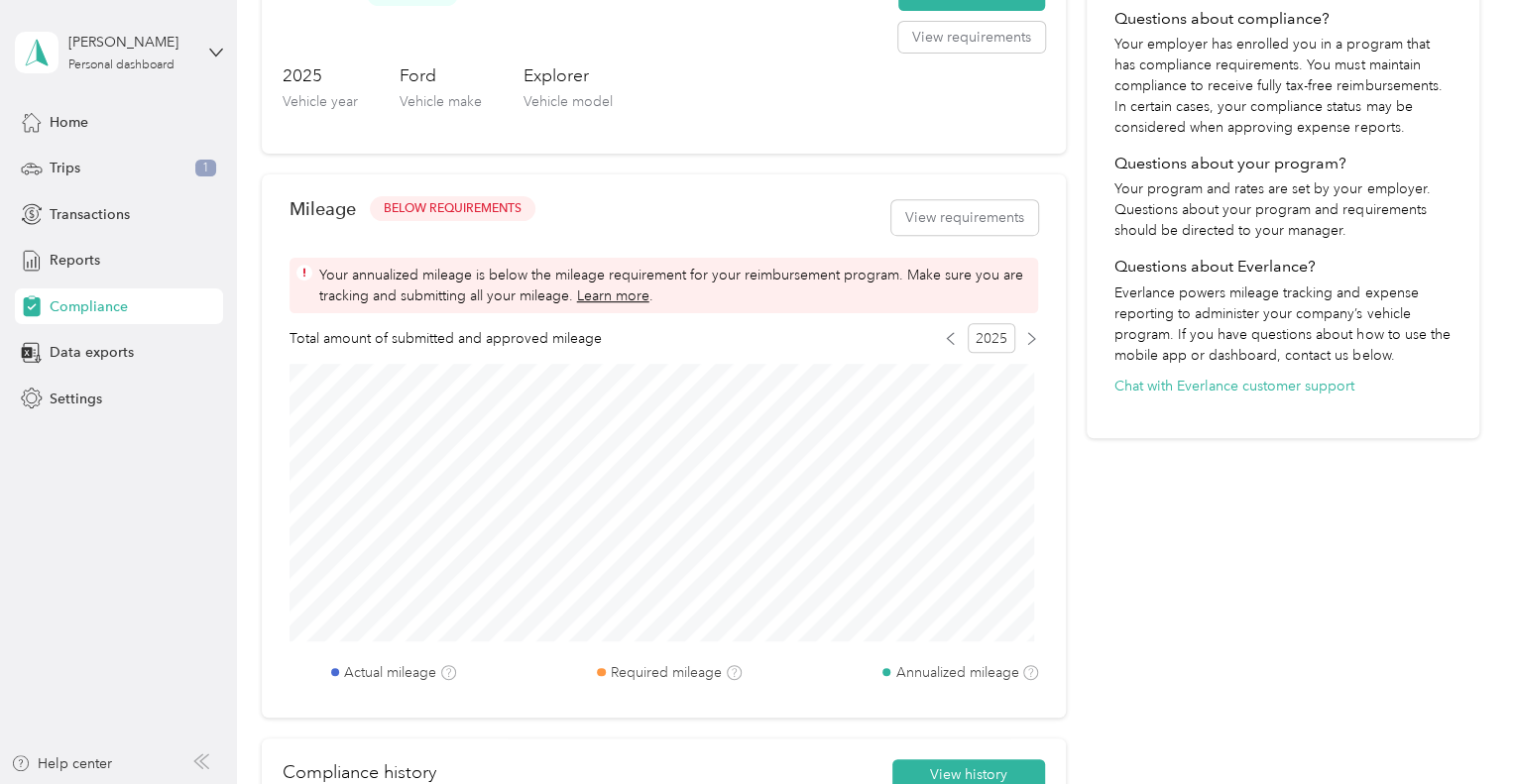 scroll, scrollTop: 496, scrollLeft: 0, axis: vertical 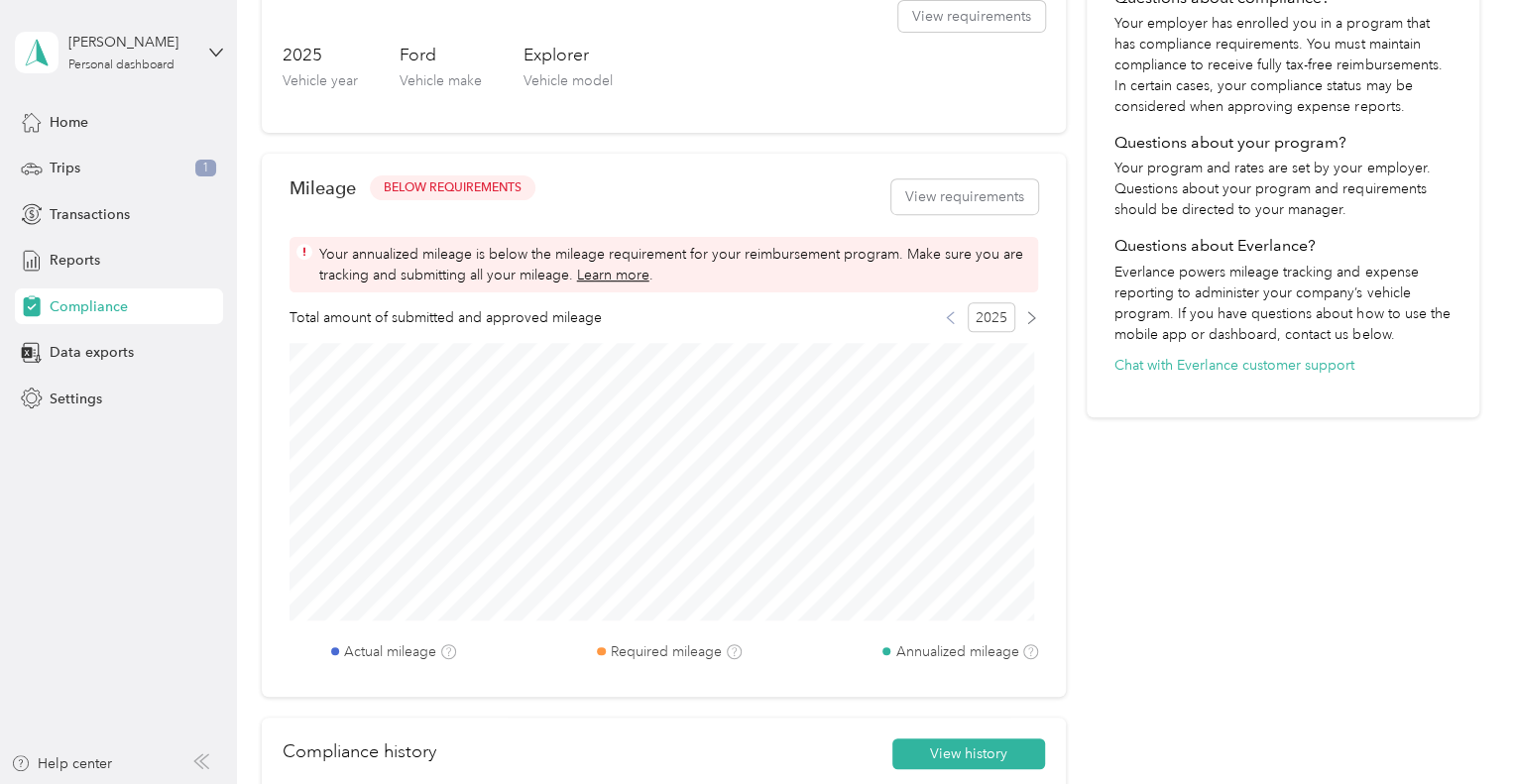 click 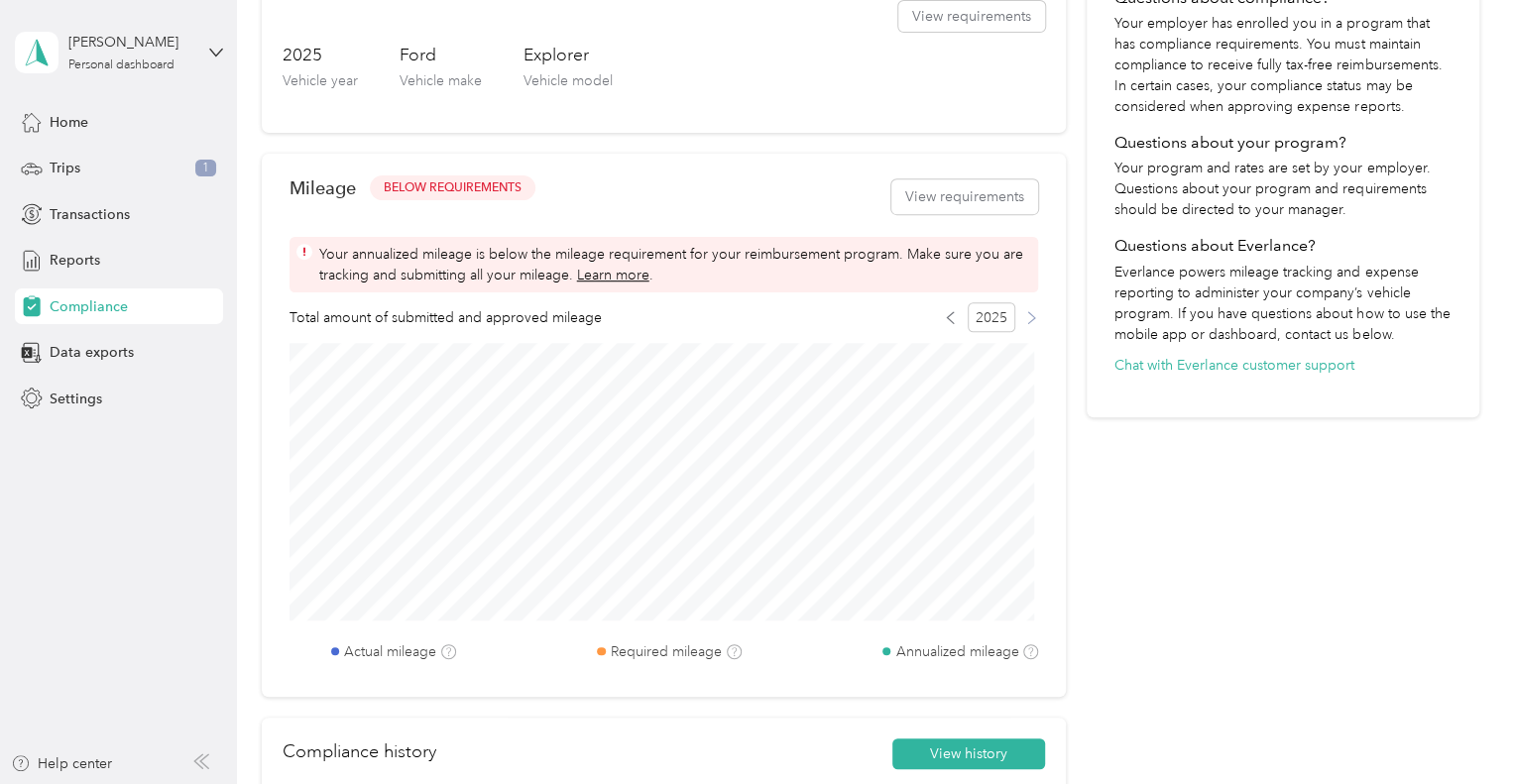 click 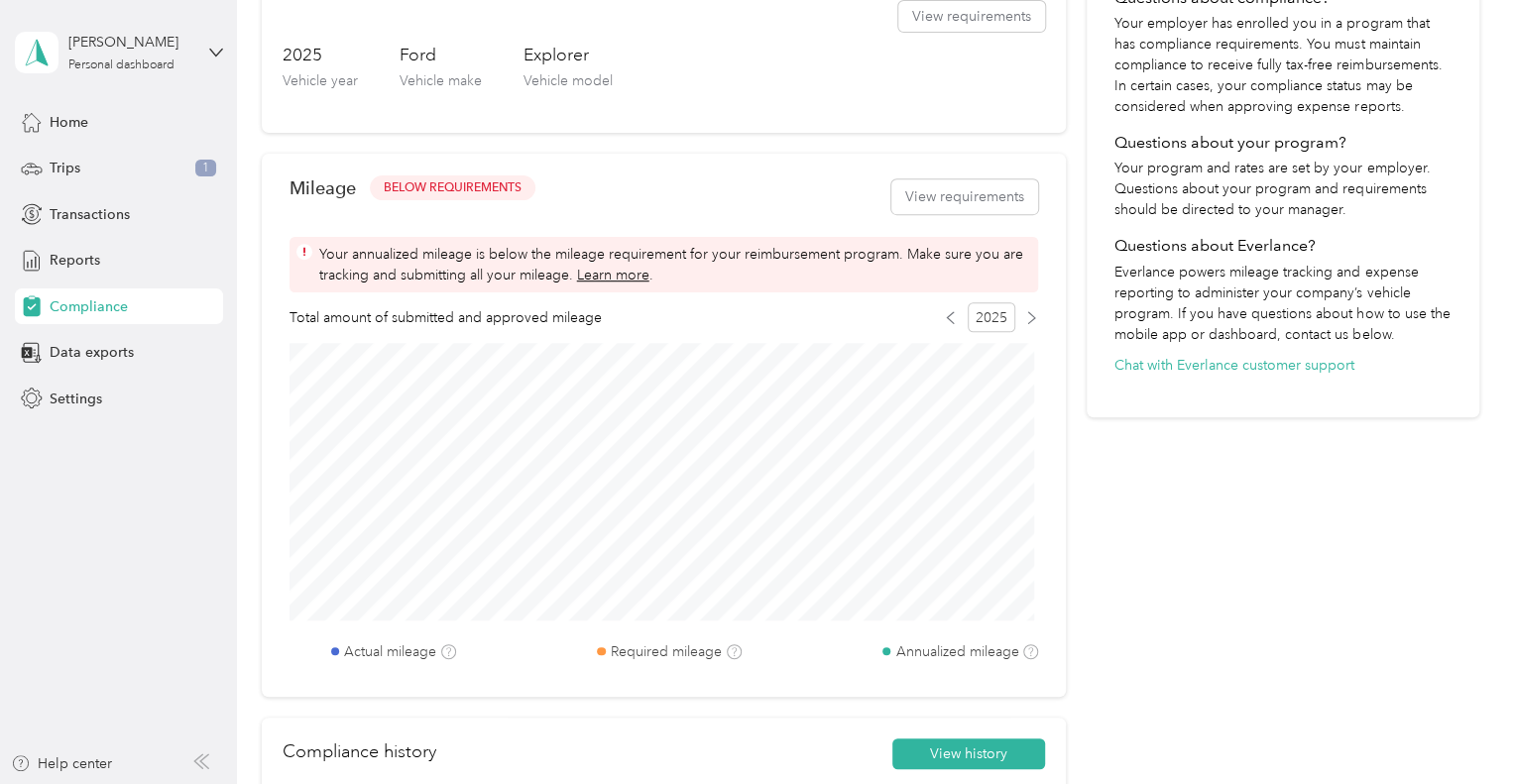 click on "Actual mileage" at bounding box center (390, 651) 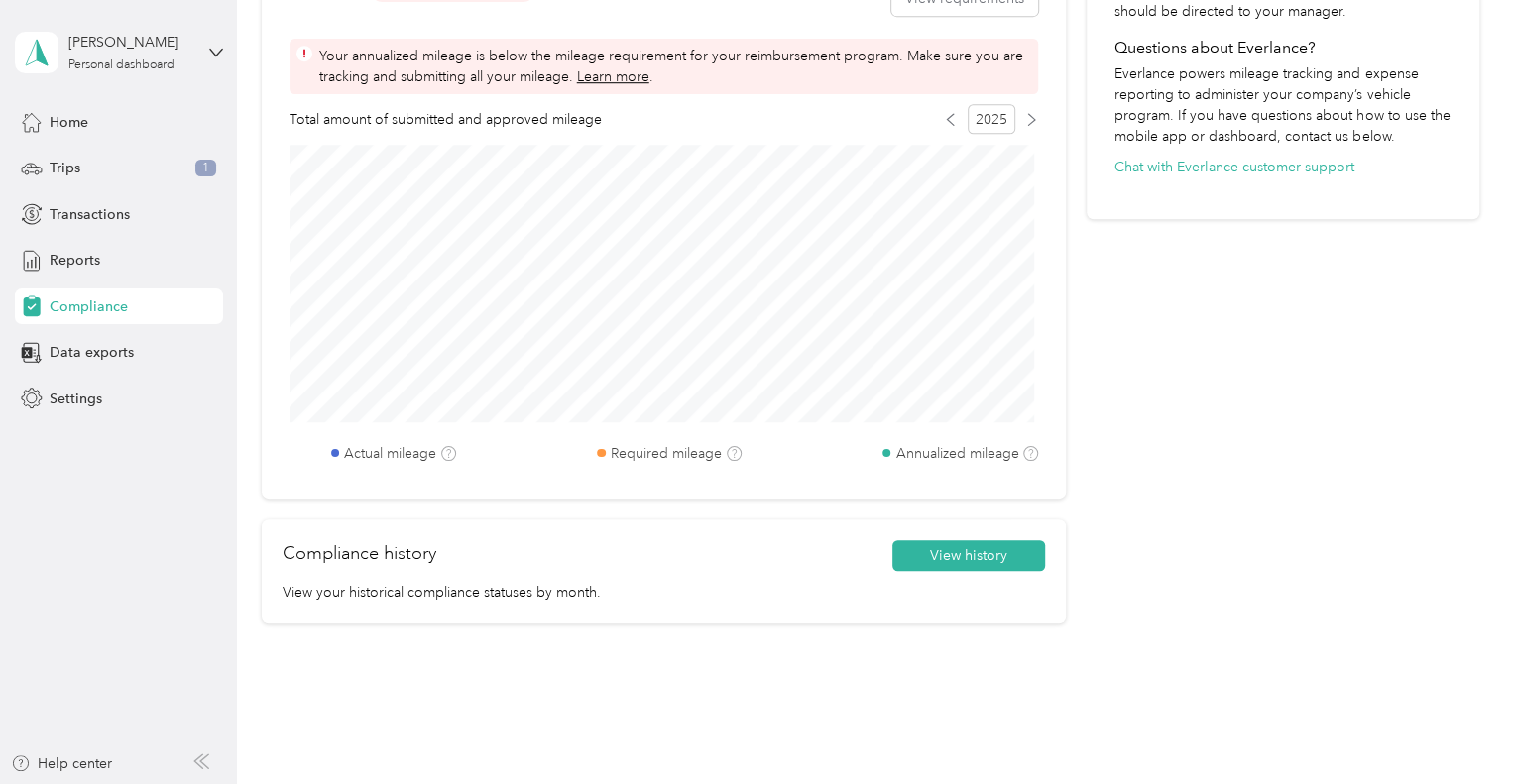 scroll, scrollTop: 764, scrollLeft: 0, axis: vertical 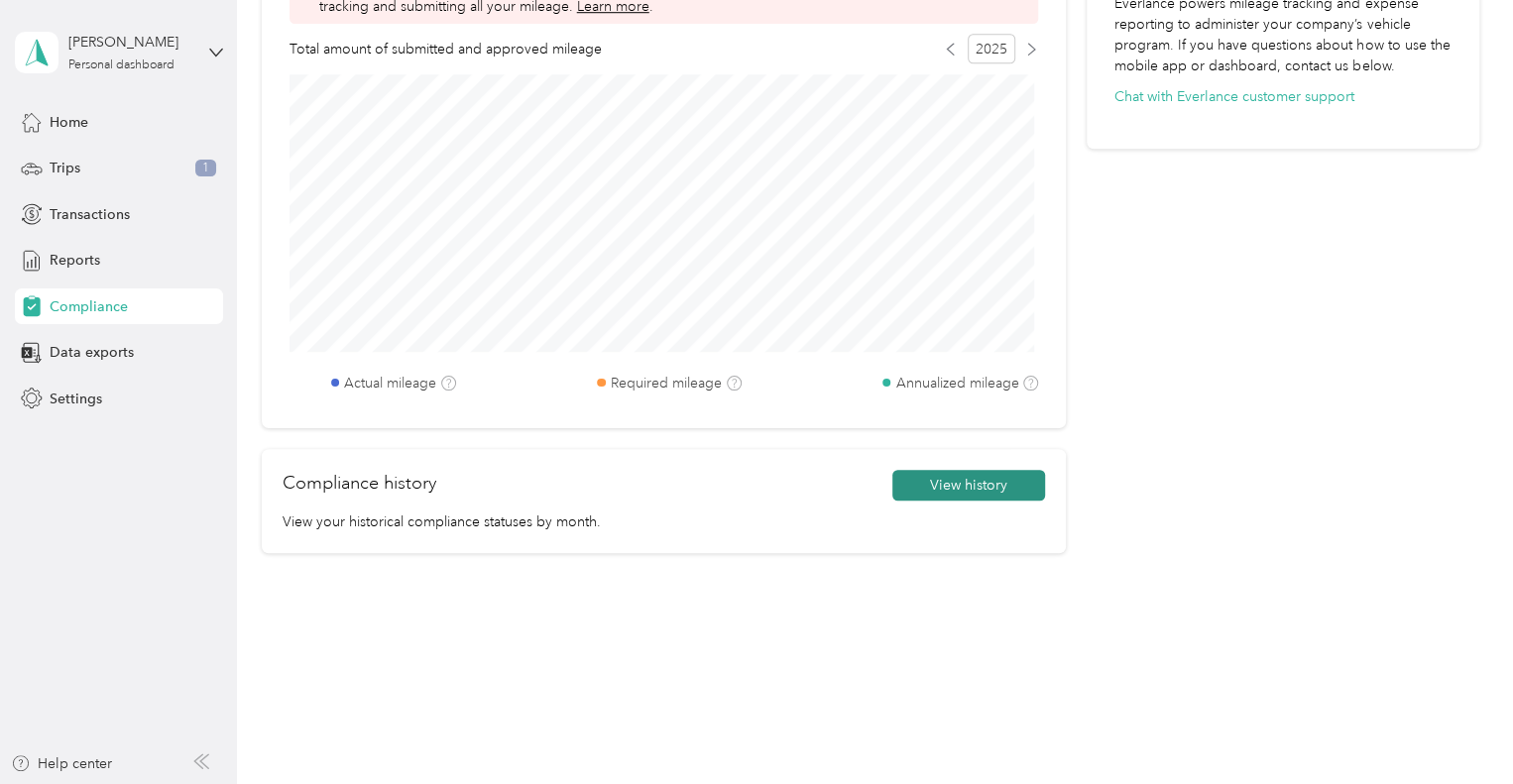 click on "View history" at bounding box center [969, 486] 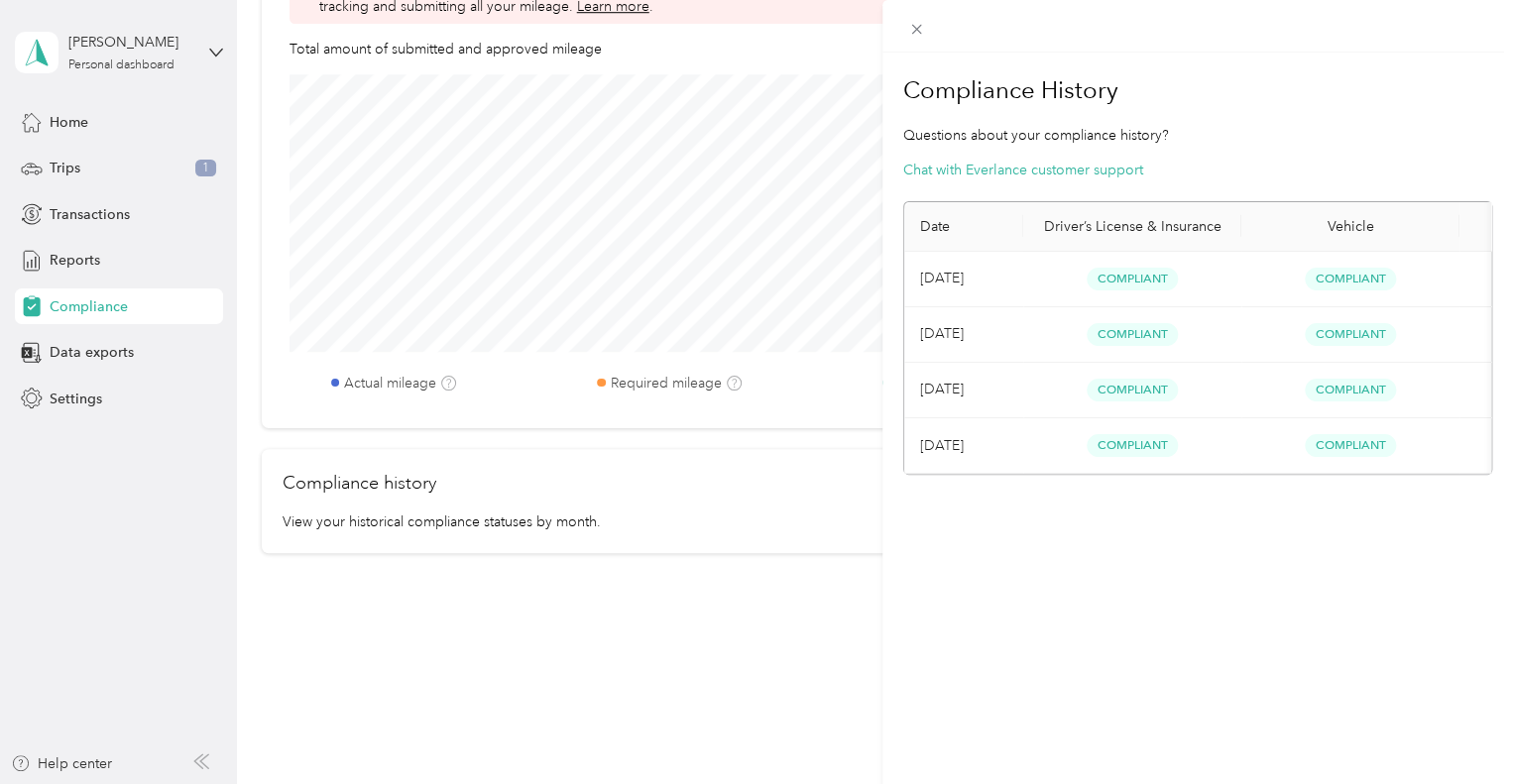 click on "Compliance History Questions about your compliance history? Chat with Everlance customer support Date Driver’s License & Insurance Vehicle Mileage         [DATE] Compliant Compliant Below Requirement [DATE] Compliant Compliant Below Requirement [DATE] Compliant Compliant Below Requirement [DATE] Compliant Compliant Below Requirement" at bounding box center [756, 392] 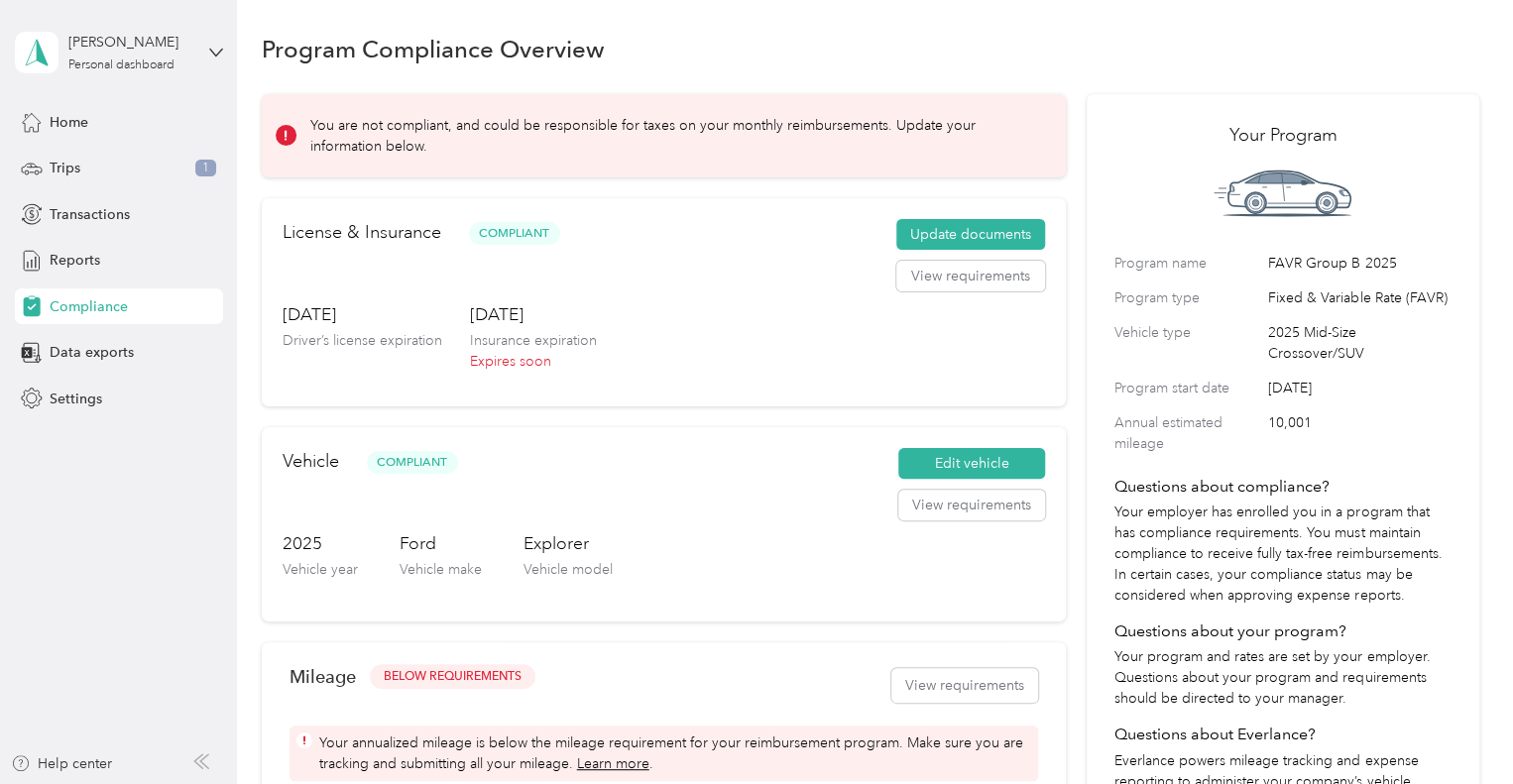 scroll, scrollTop: 0, scrollLeft: 0, axis: both 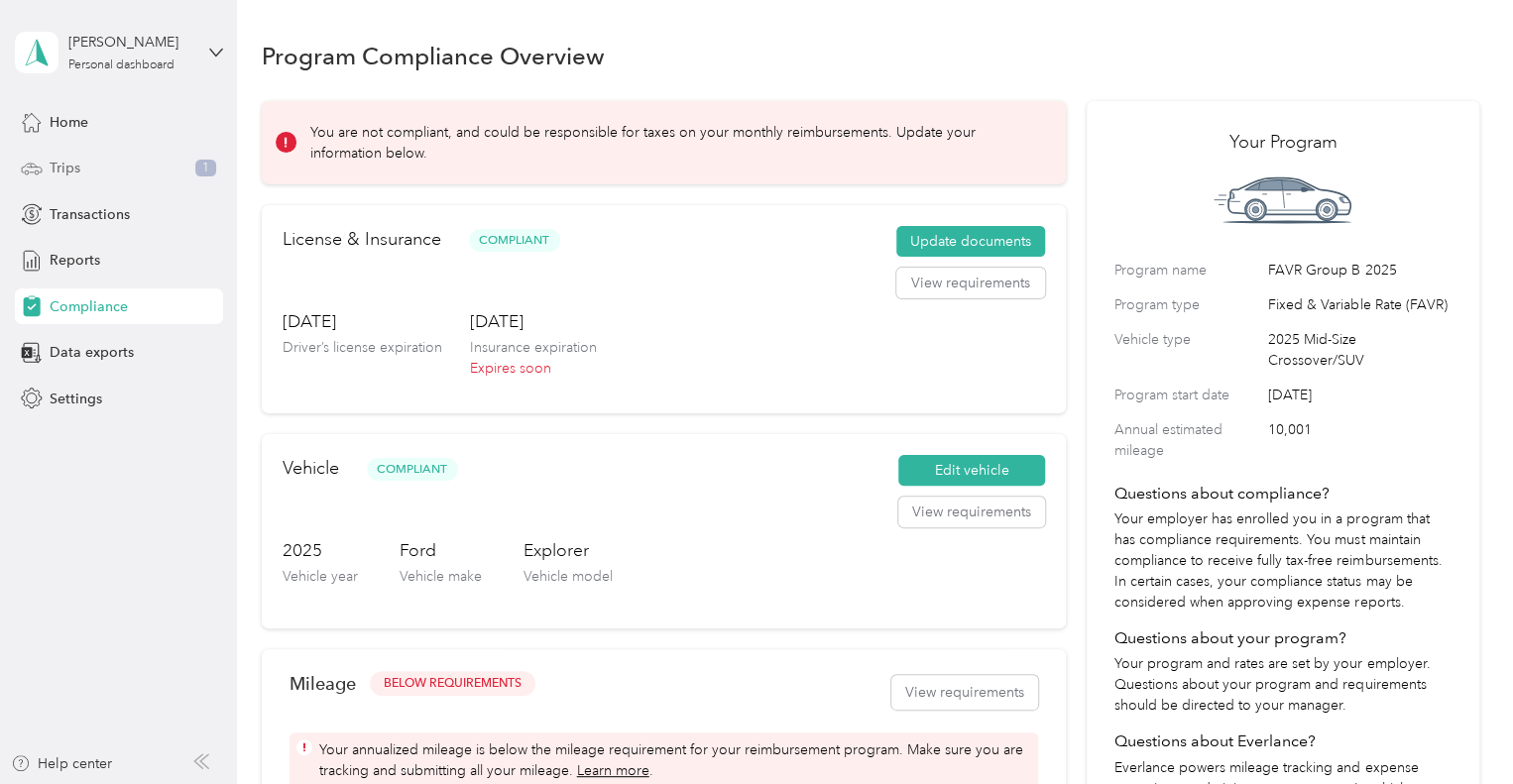 click on "Trips 1" at bounding box center (119, 168) 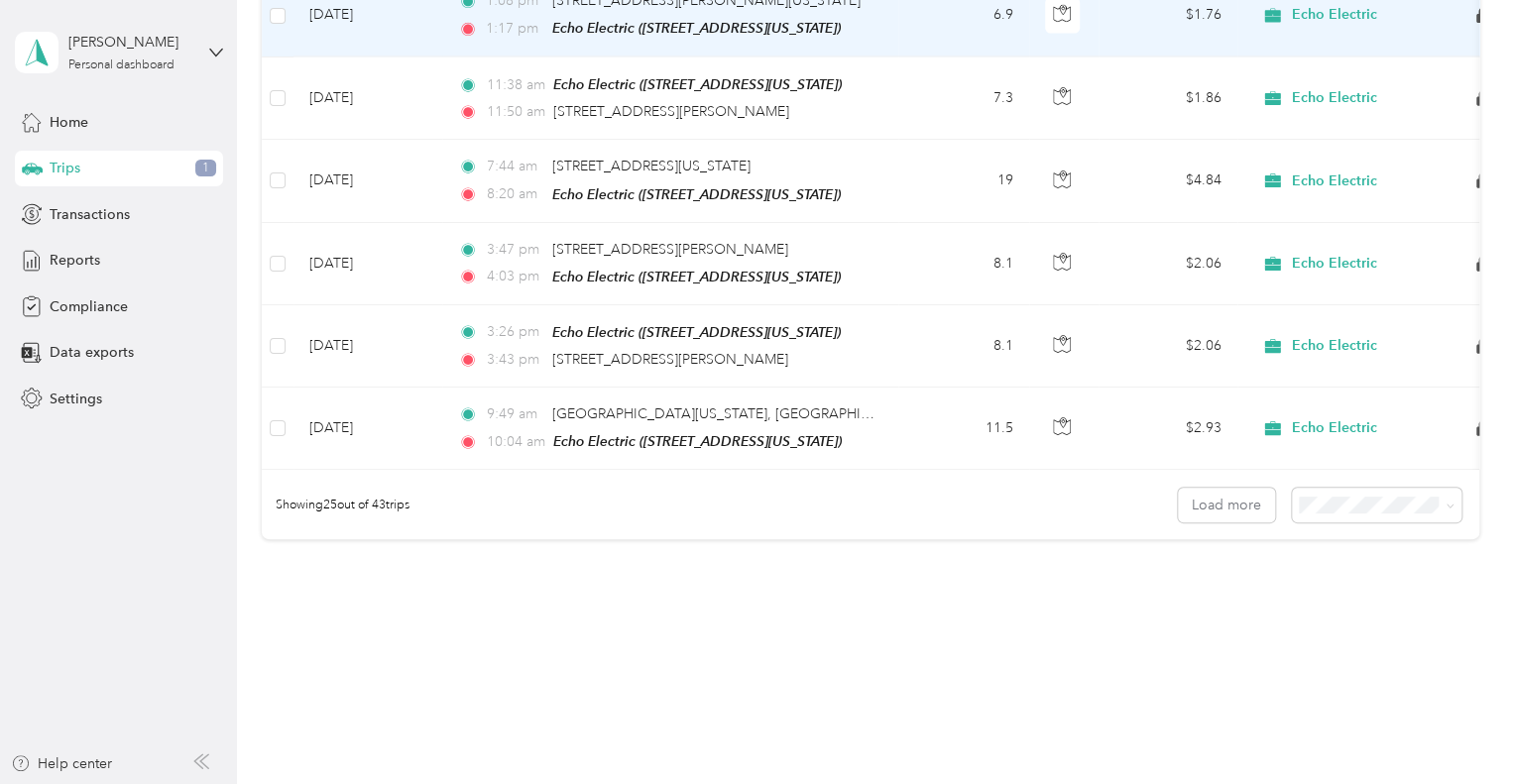 scroll, scrollTop: 1941, scrollLeft: 0, axis: vertical 